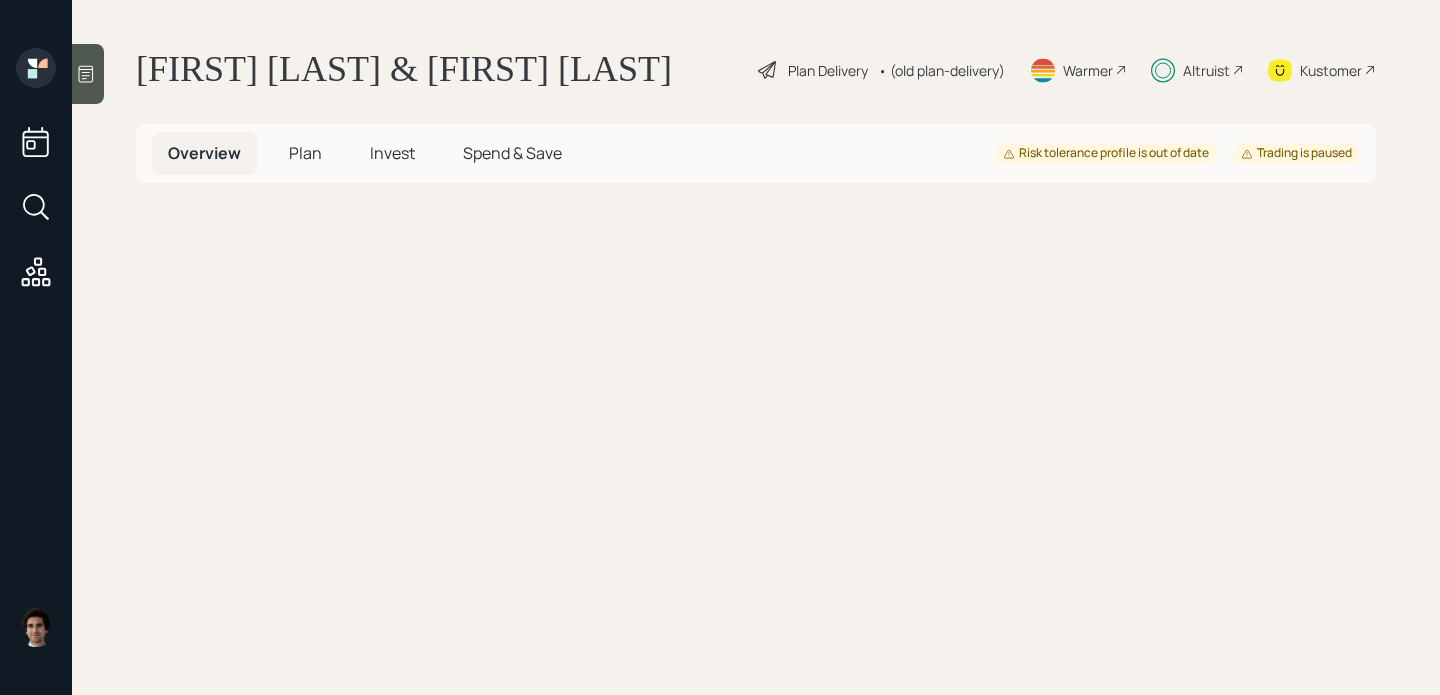 scroll, scrollTop: 0, scrollLeft: 0, axis: both 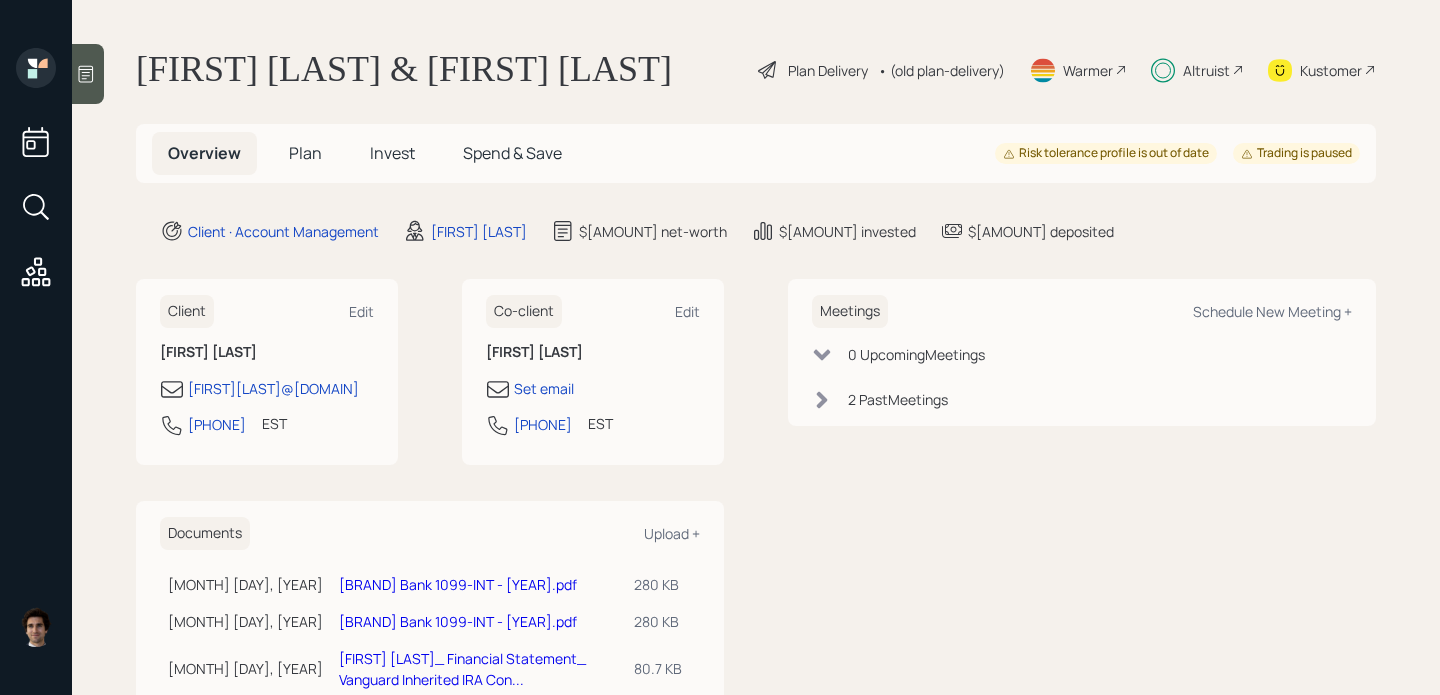 click on "Plan Delivery" at bounding box center [828, 70] 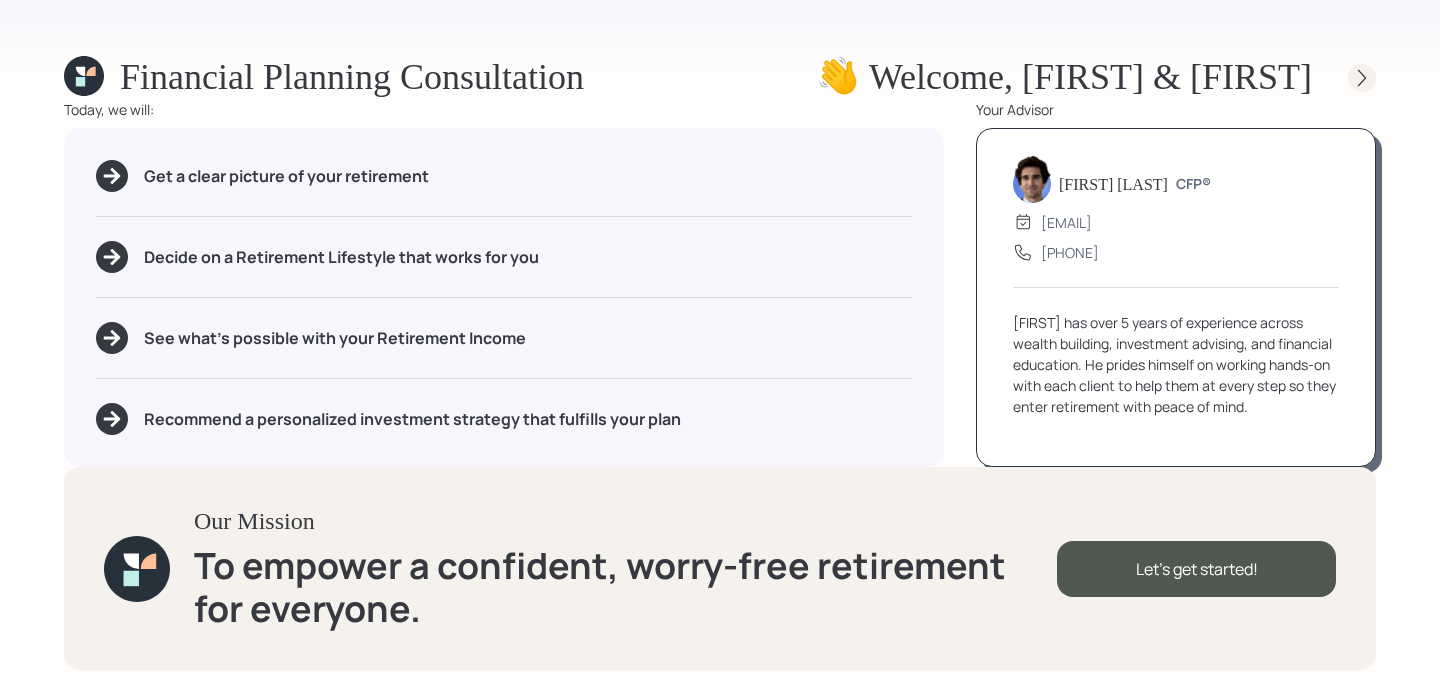 click at bounding box center [1362, 78] 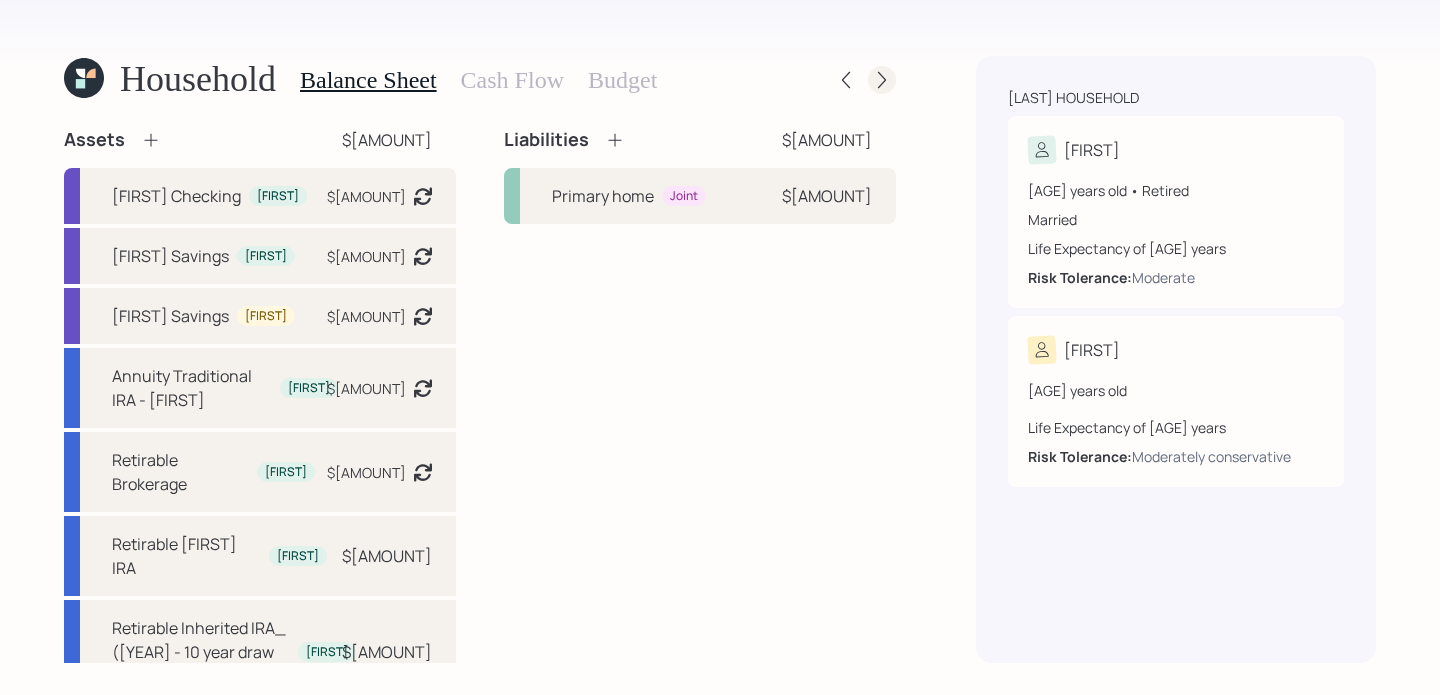 click at bounding box center (882, 80) 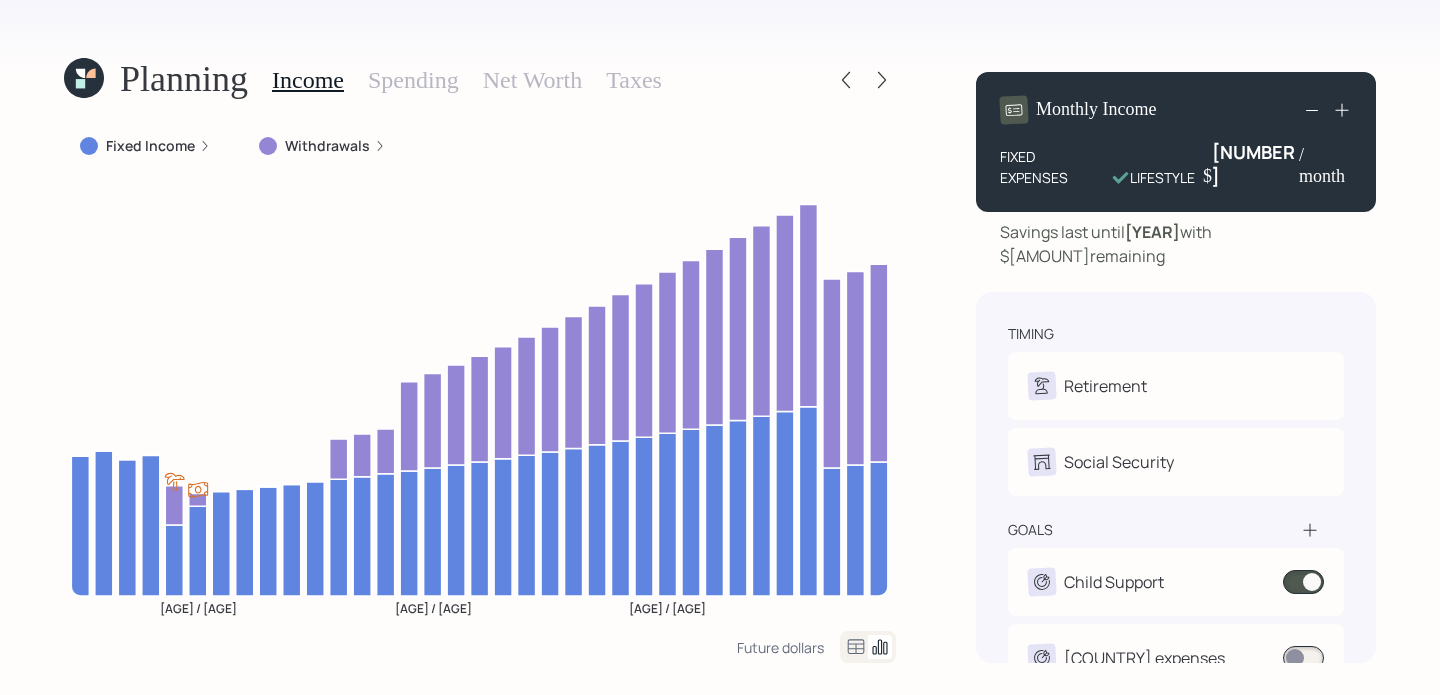 click at bounding box center [84, 78] 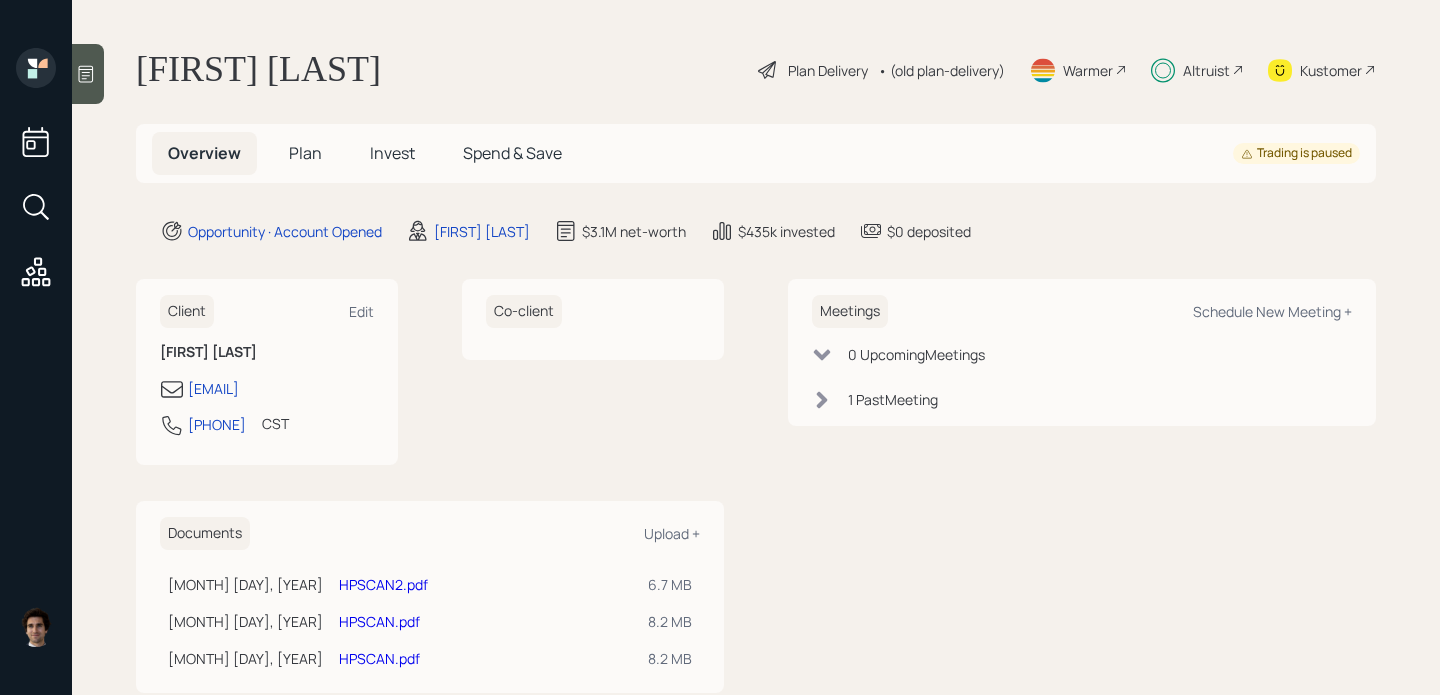 scroll, scrollTop: 0, scrollLeft: 0, axis: both 